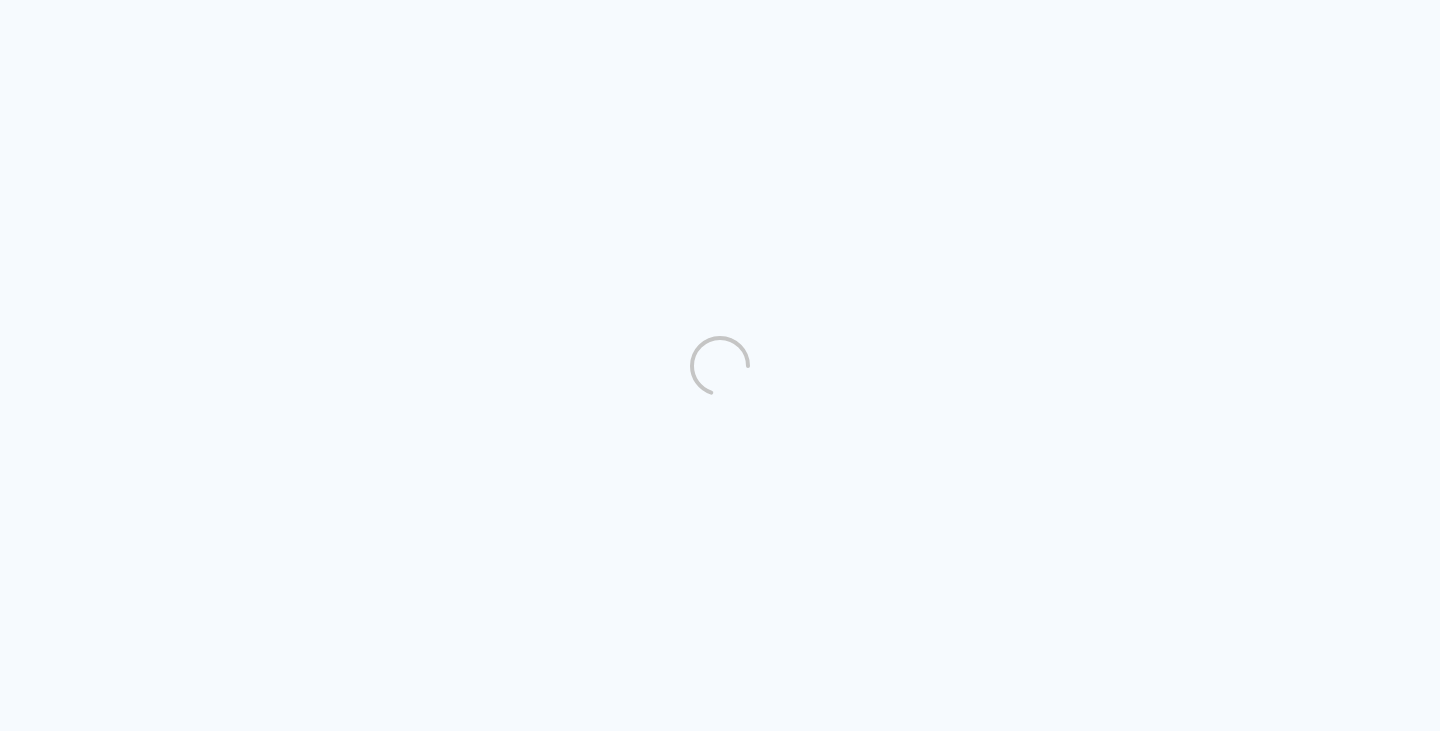 scroll, scrollTop: 0, scrollLeft: 0, axis: both 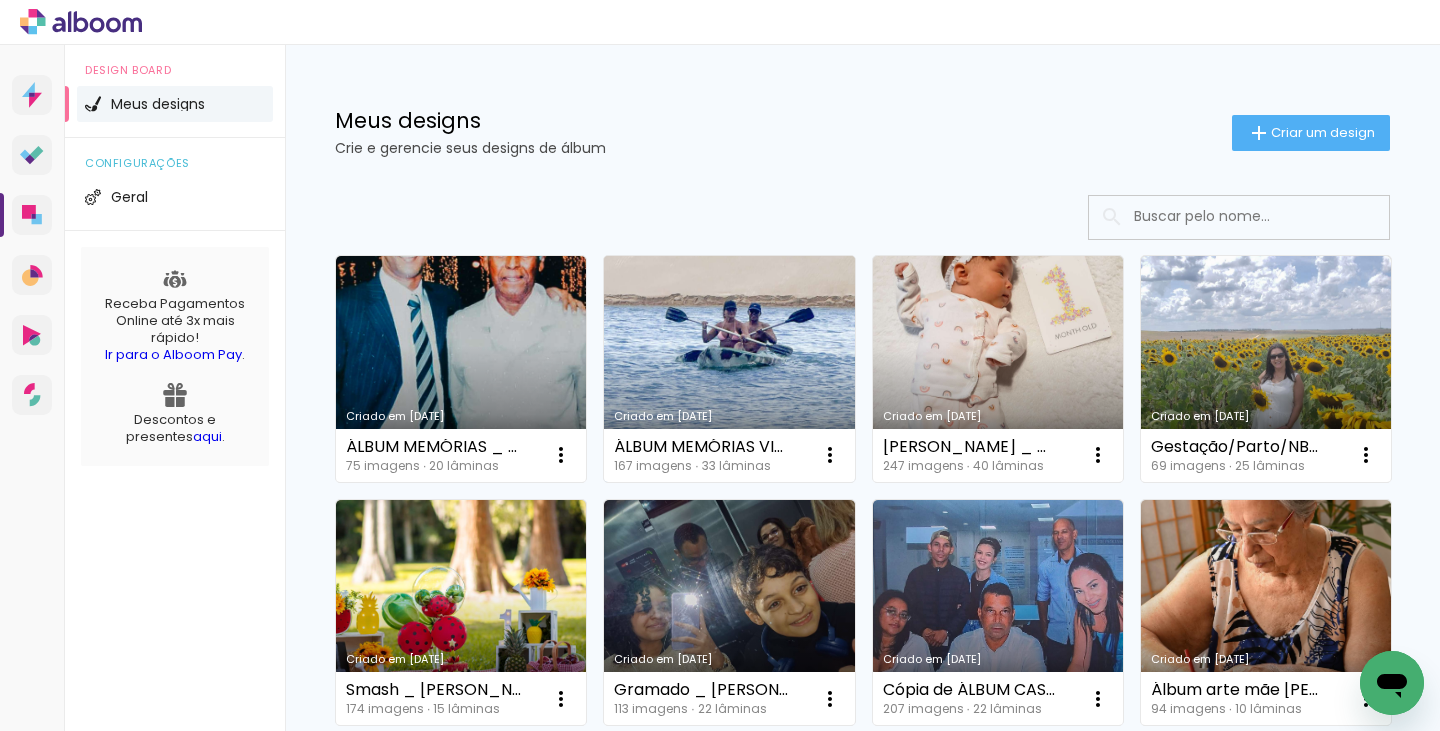 click on "Criado em [DATE]" at bounding box center [729, 369] 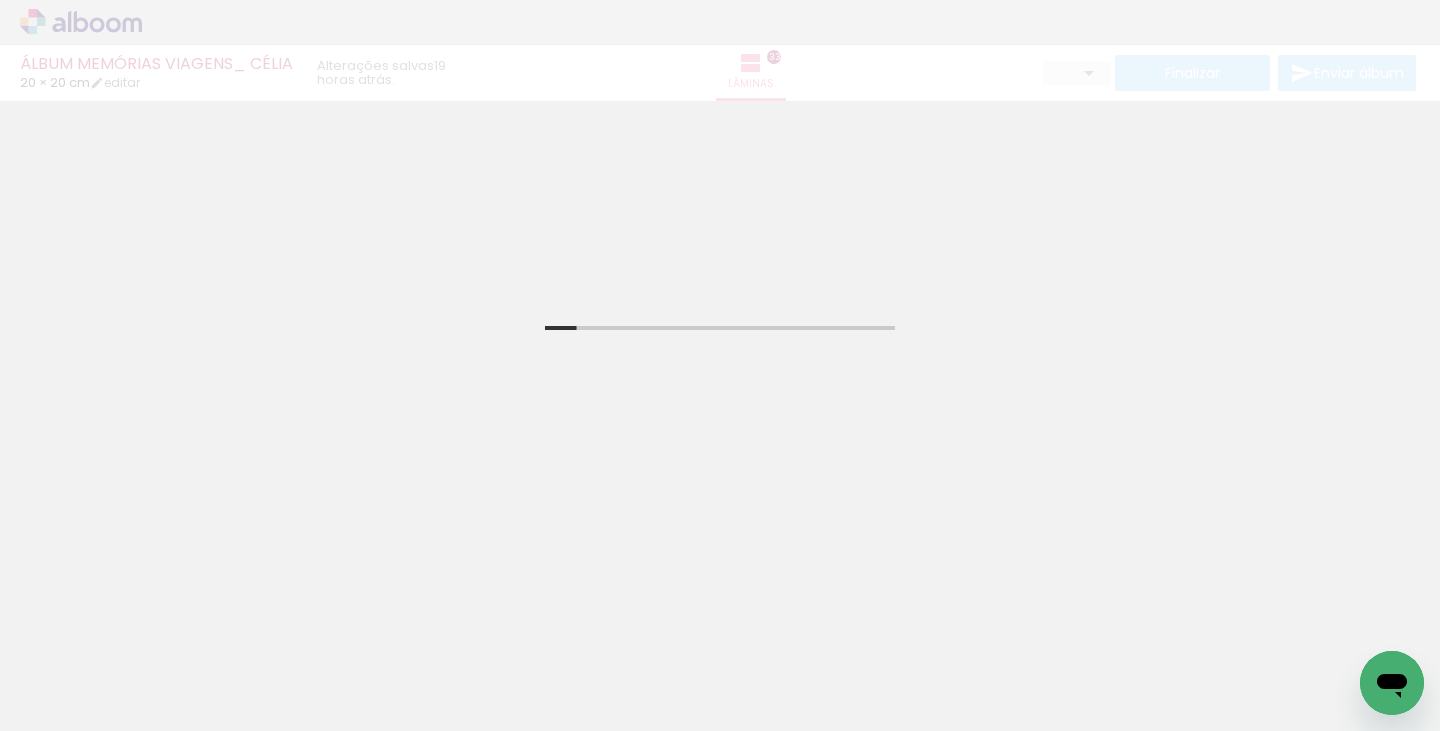 click on "Adicionar
Fotos" at bounding box center (71, 704) 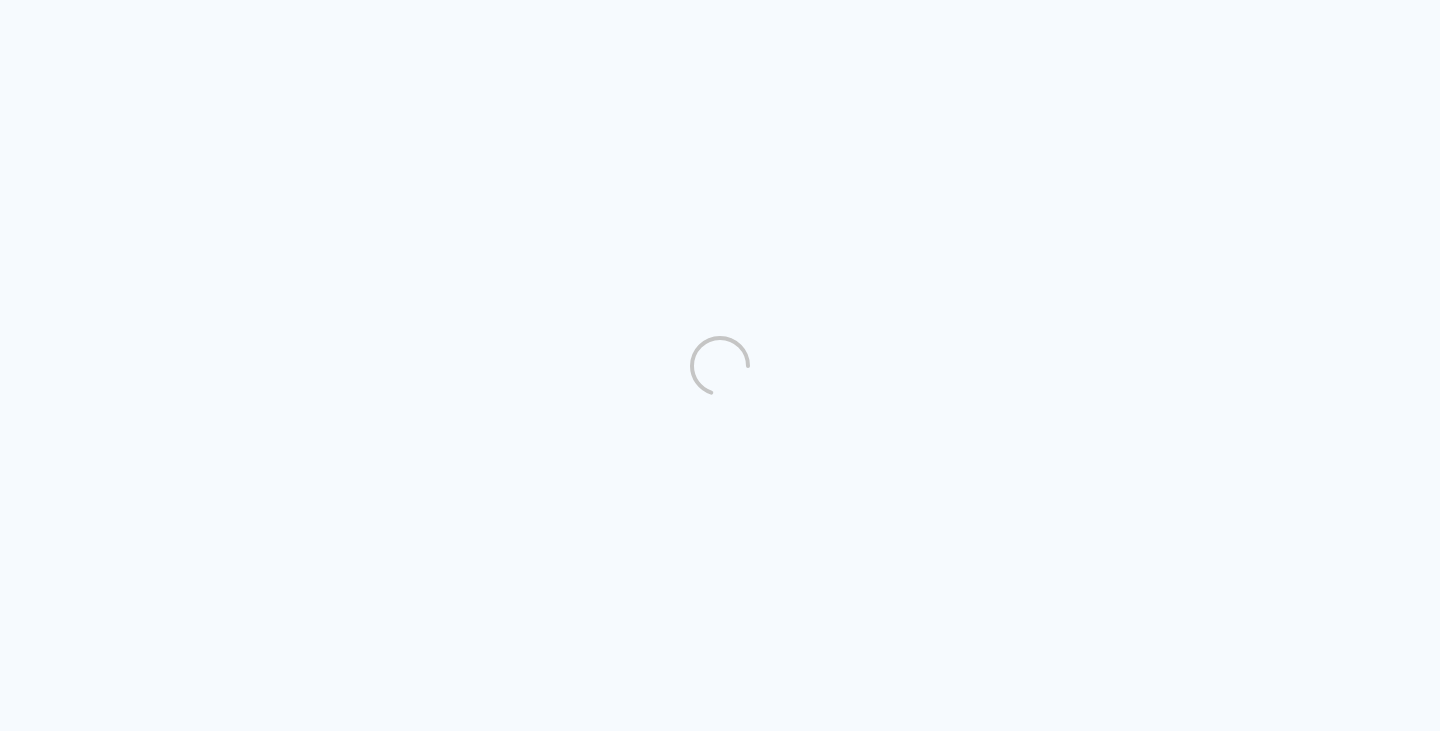scroll, scrollTop: 0, scrollLeft: 0, axis: both 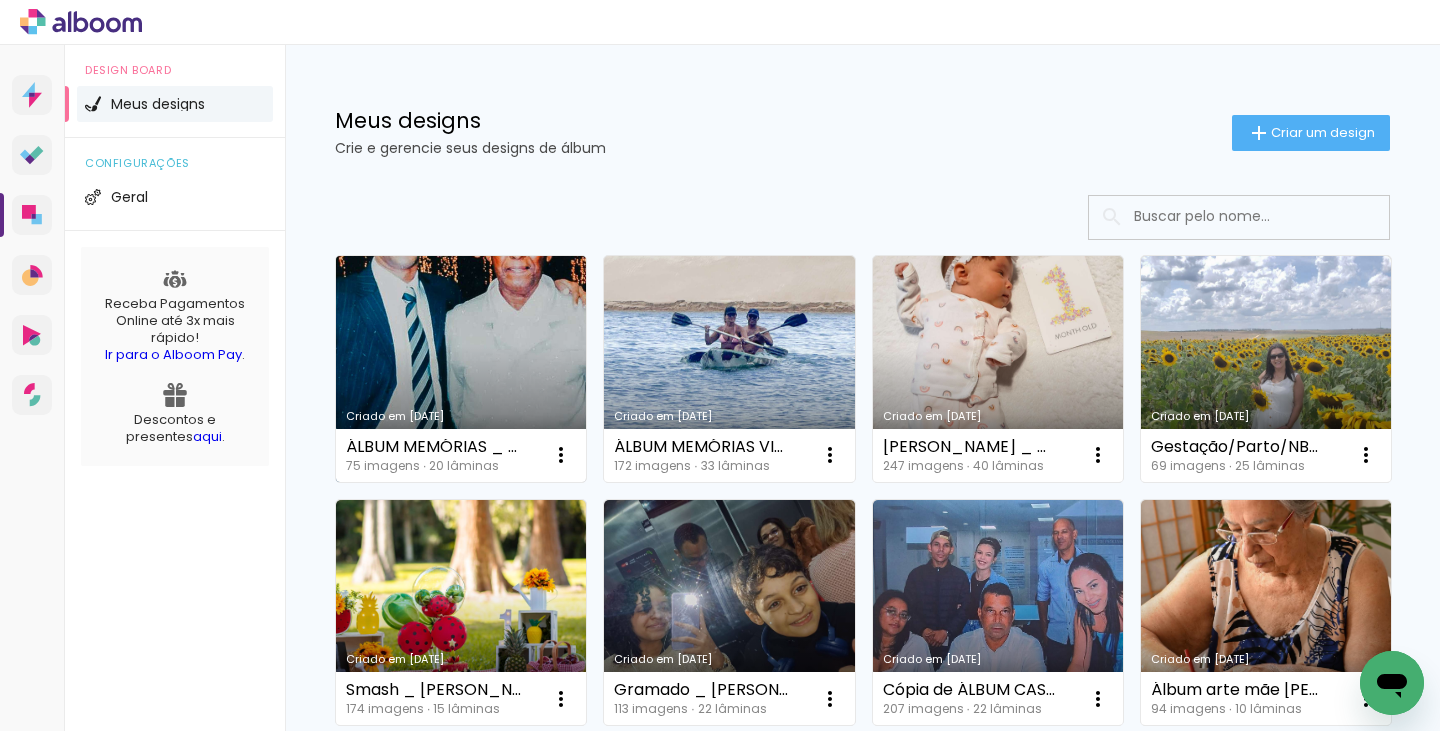 click on "Criado em [DATE]" at bounding box center (461, 369) 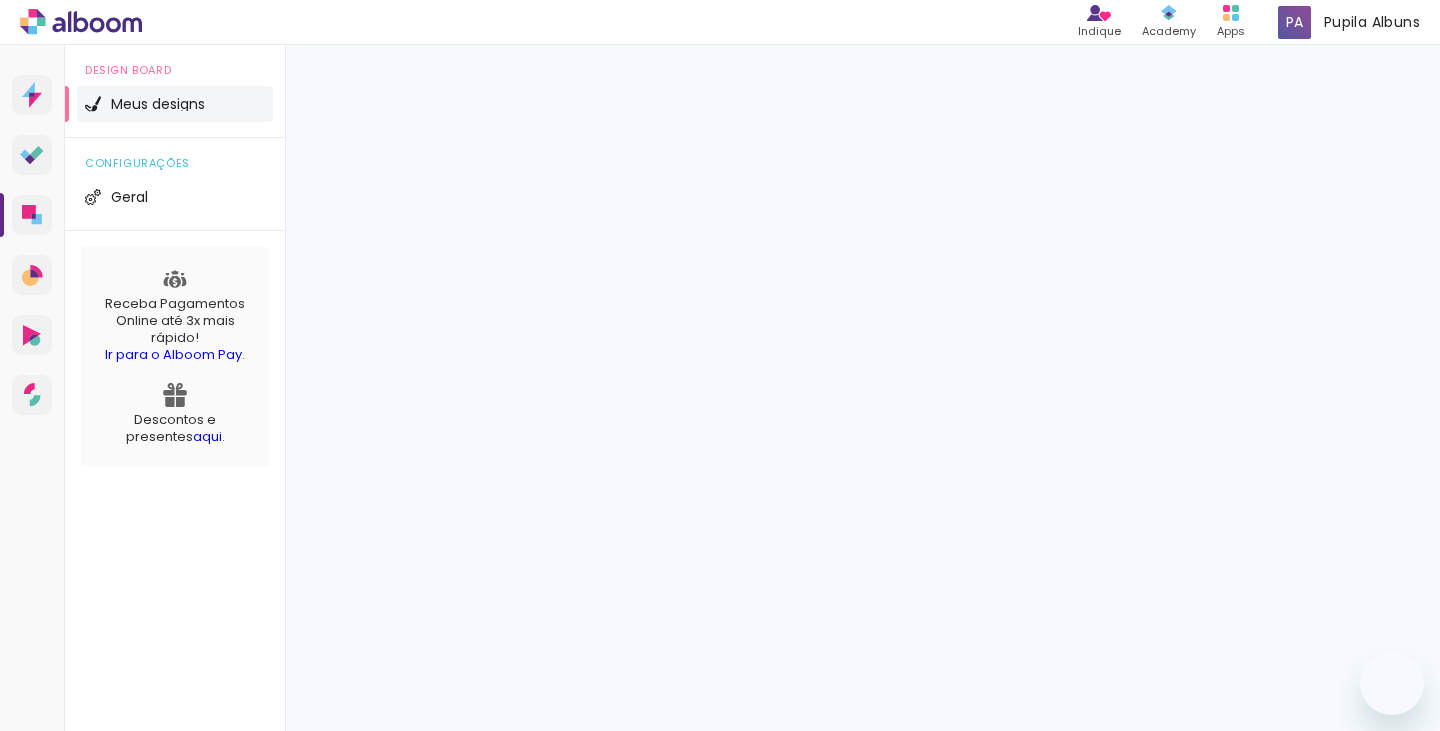 scroll, scrollTop: 0, scrollLeft: 0, axis: both 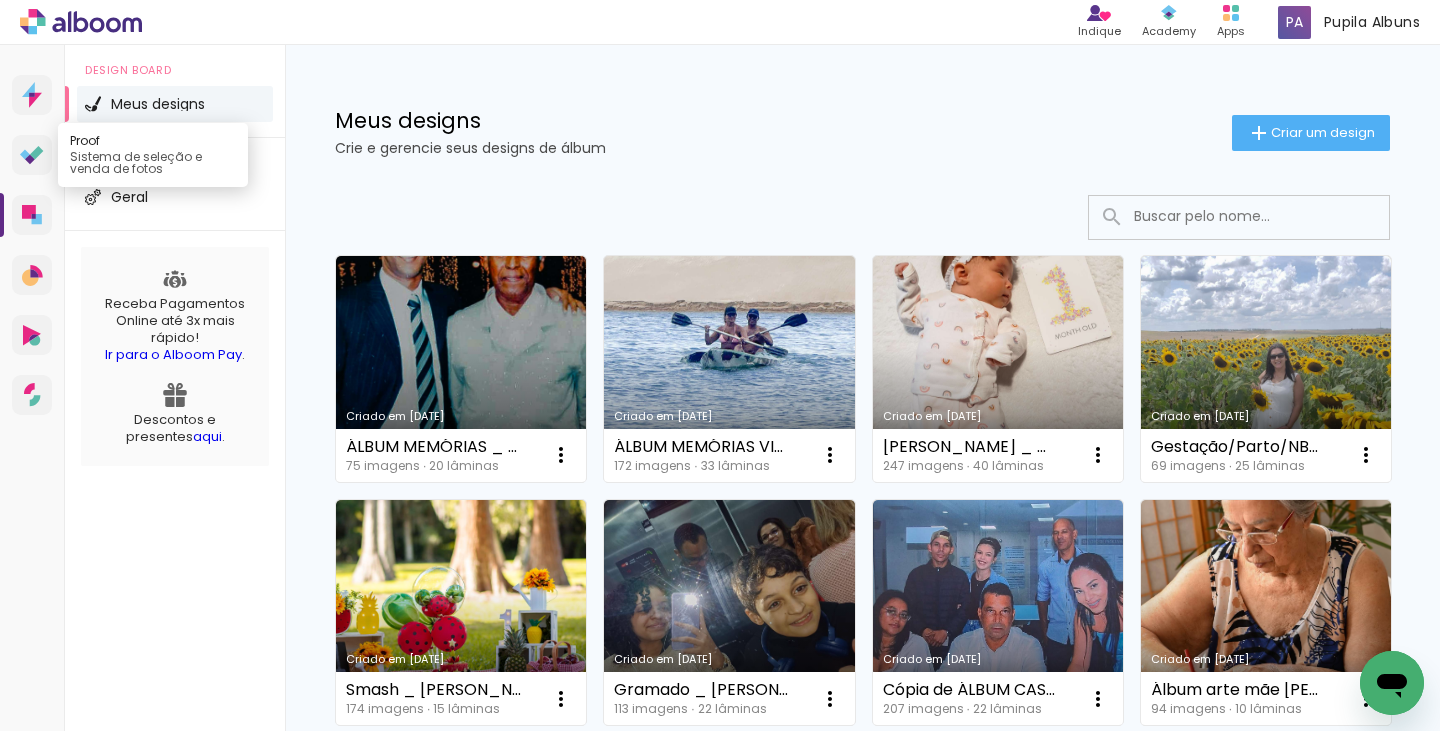 click 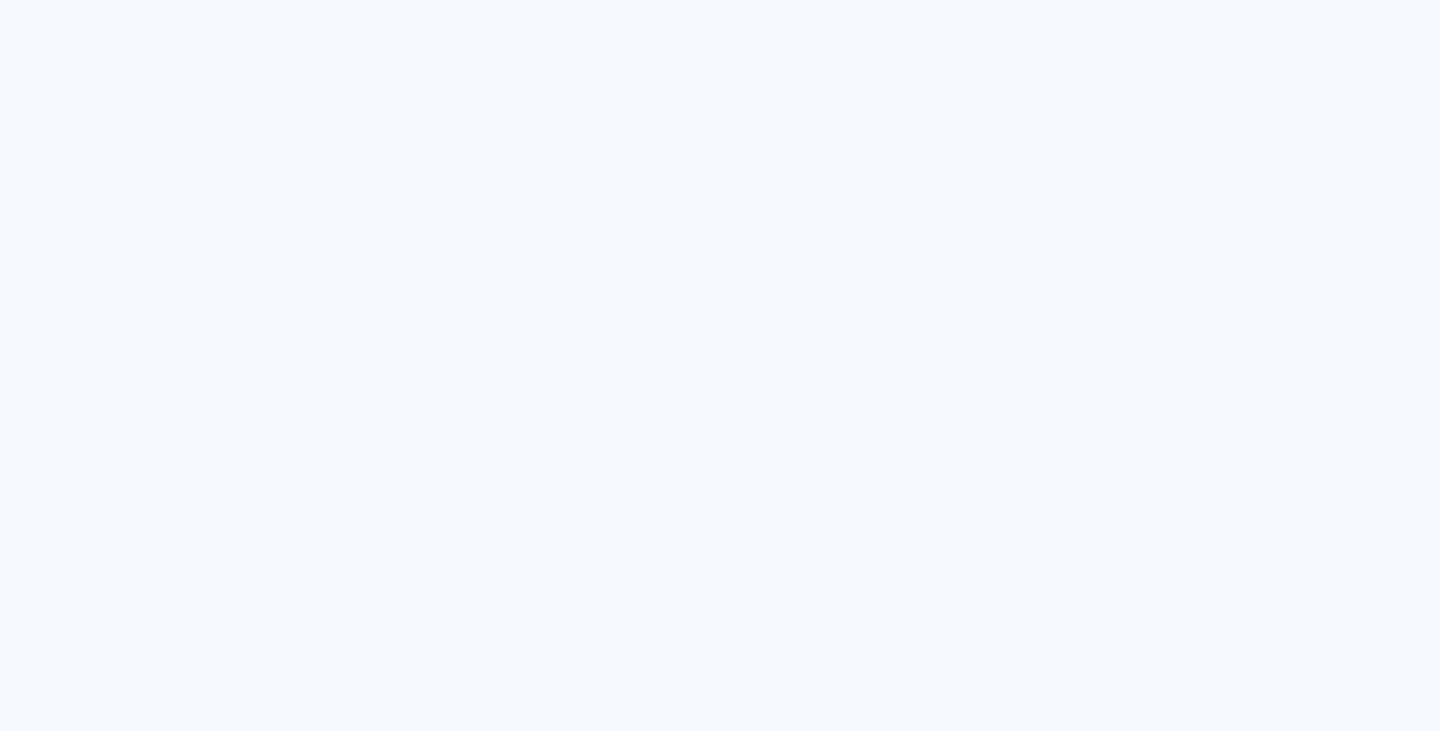scroll, scrollTop: 0, scrollLeft: 0, axis: both 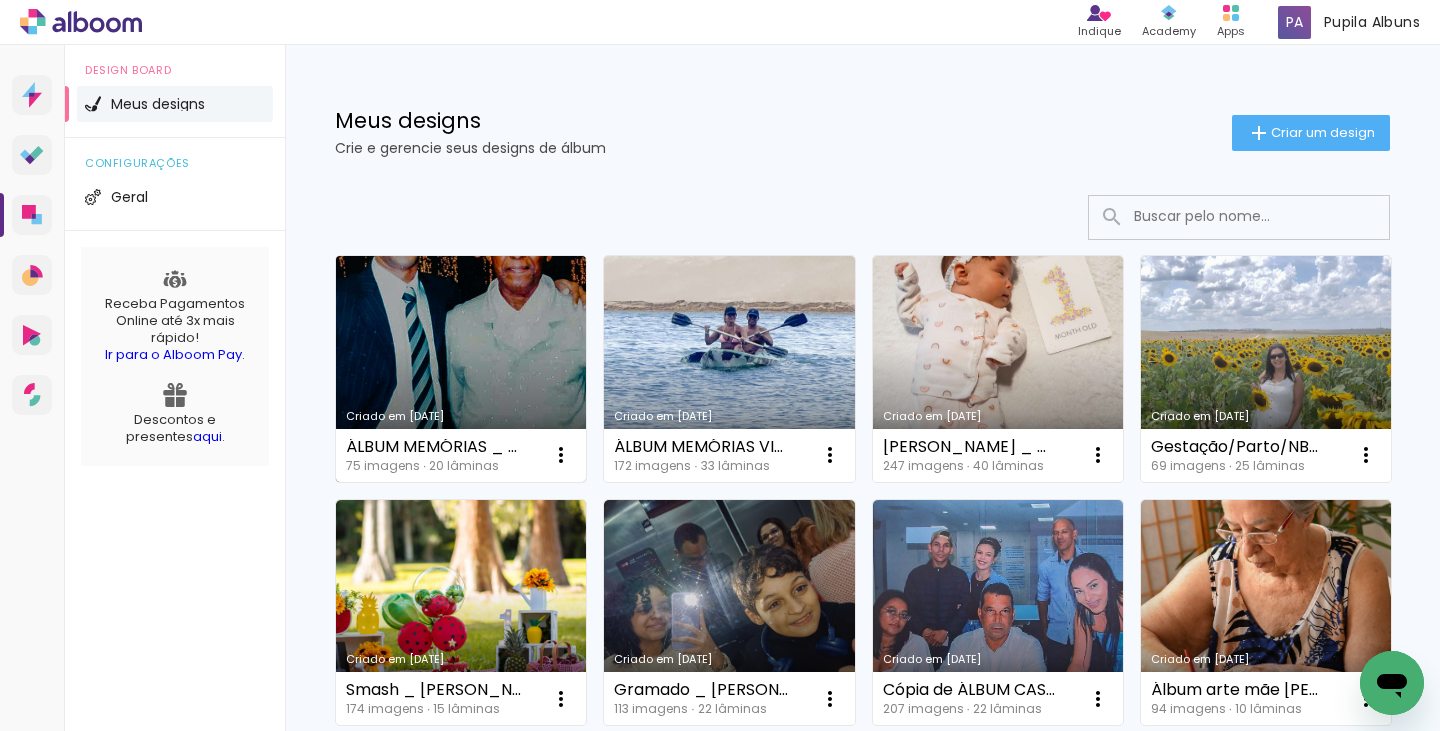 click on "Criado em [DATE]" at bounding box center [461, 369] 